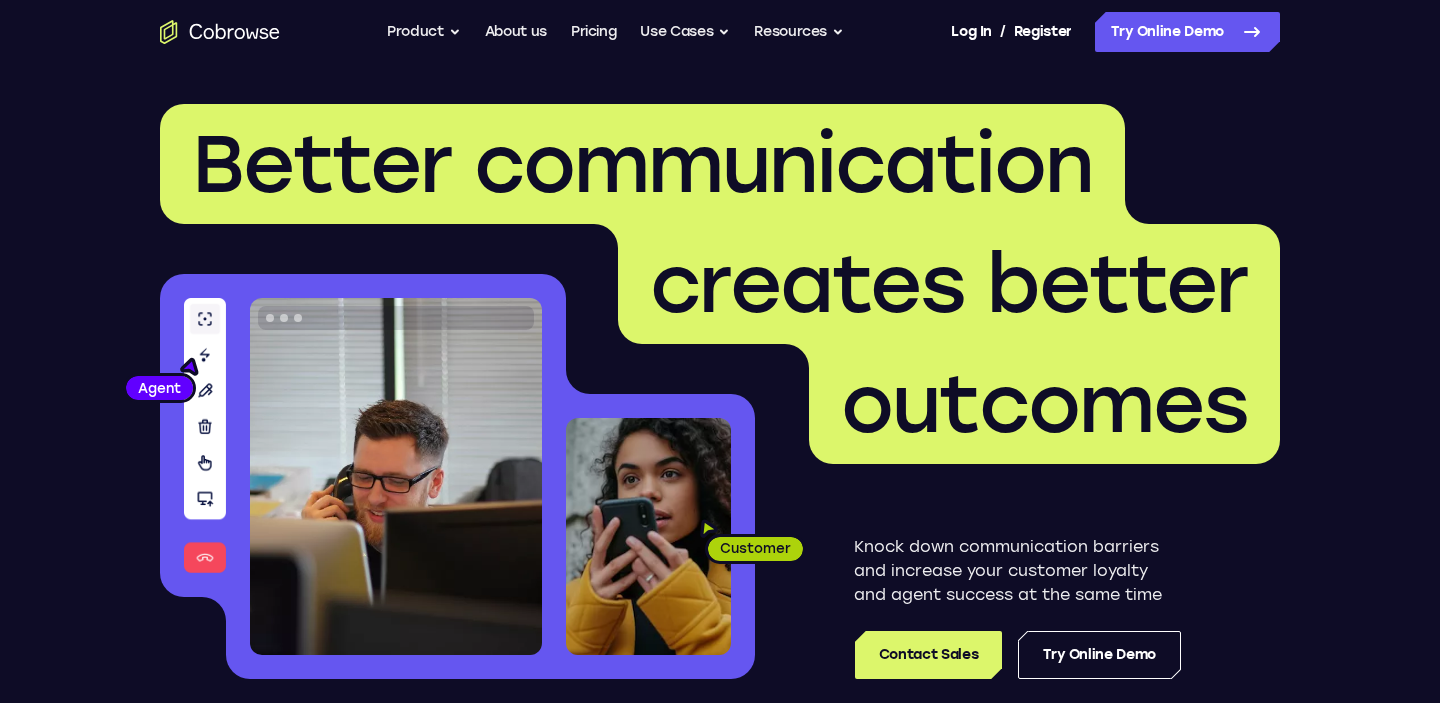 scroll, scrollTop: 0, scrollLeft: 0, axis: both 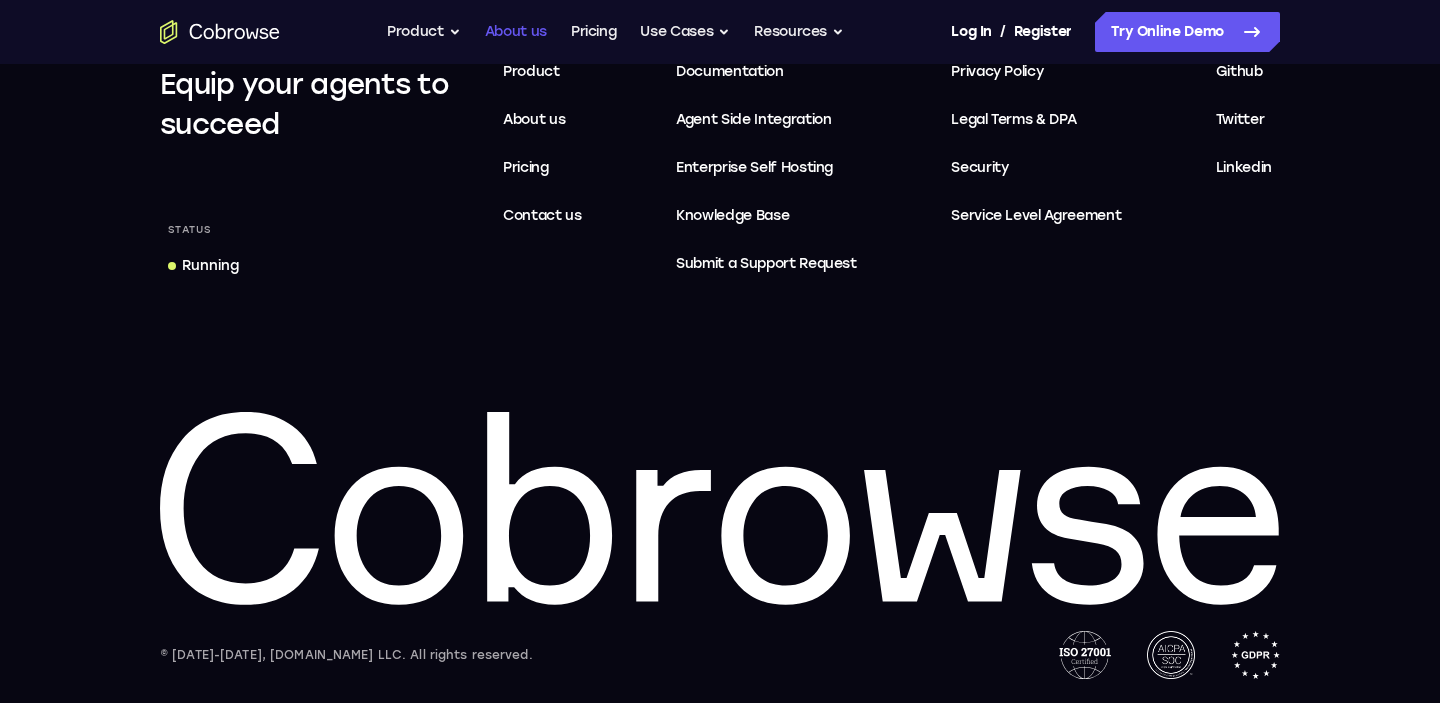 click on "About us" at bounding box center (516, 32) 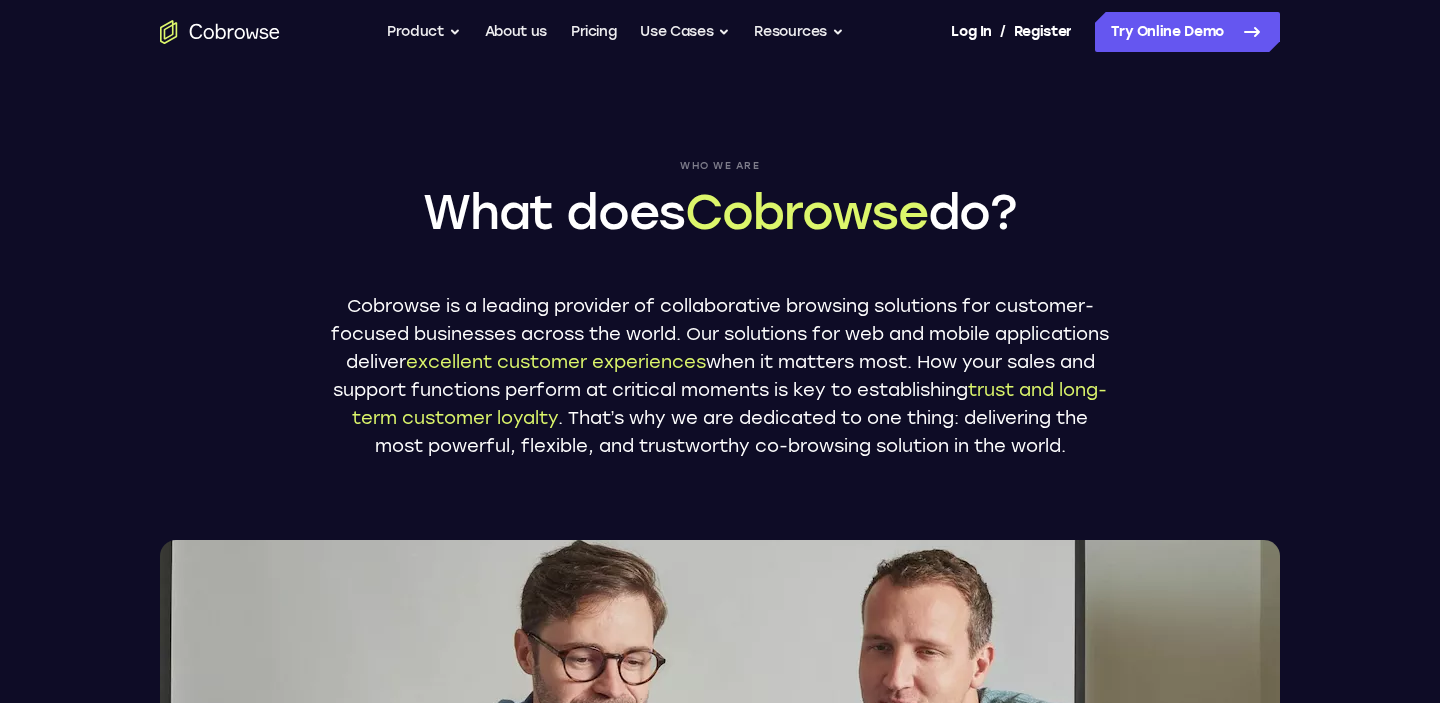 scroll, scrollTop: 0, scrollLeft: 0, axis: both 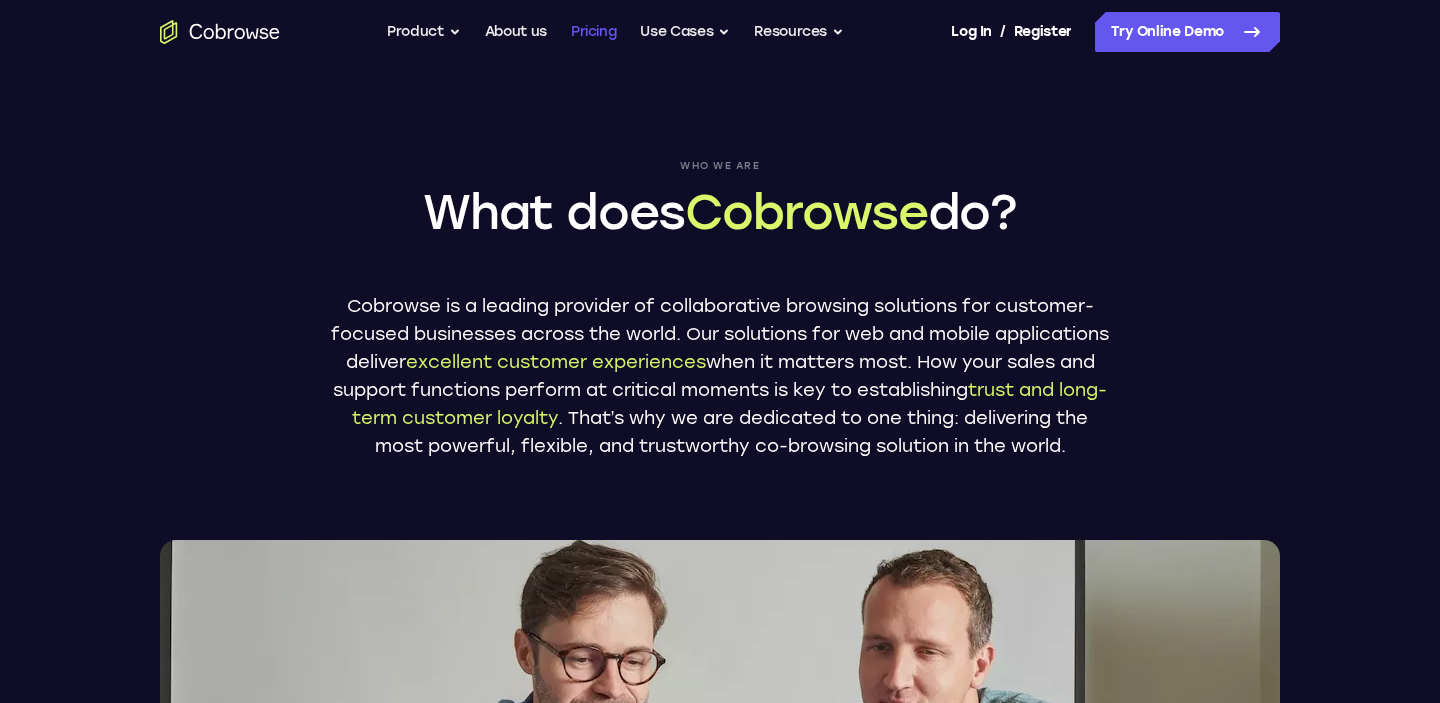 click on "Pricing" at bounding box center [594, 32] 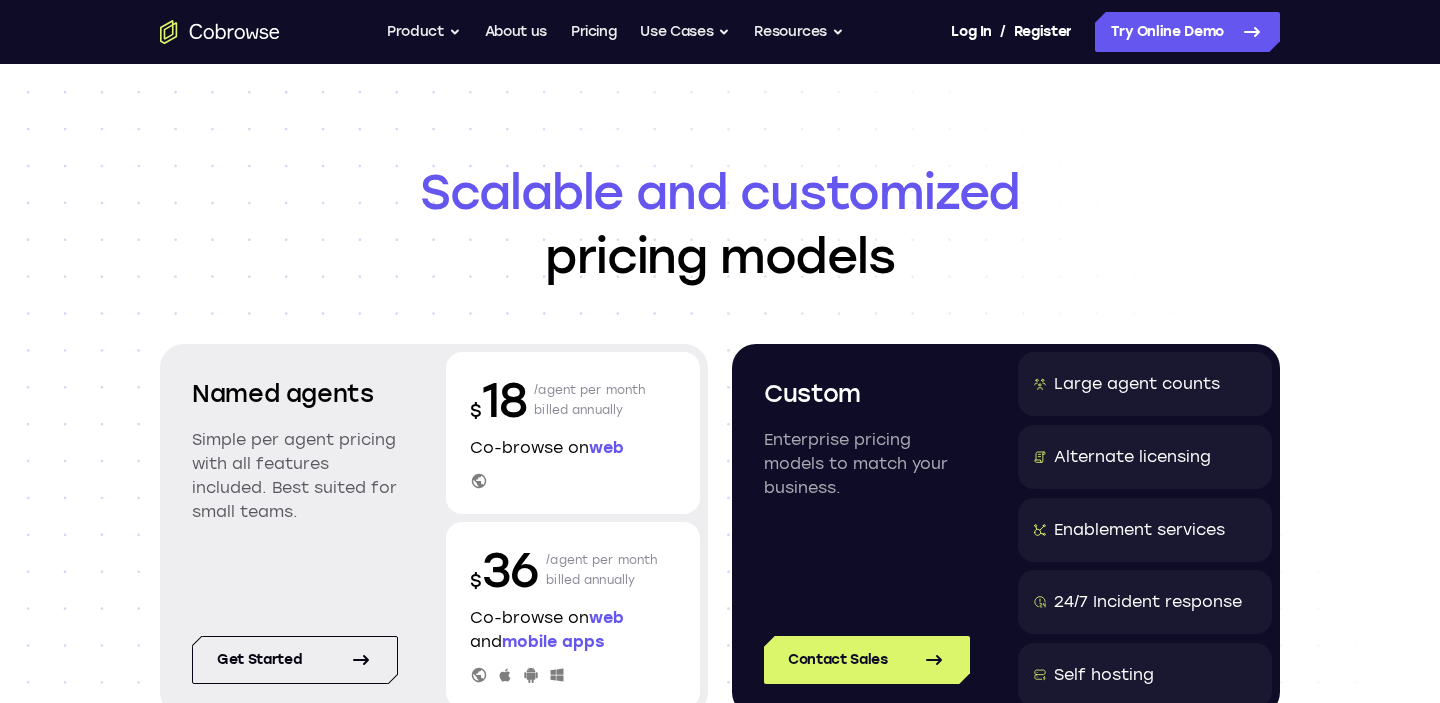 scroll, scrollTop: 0, scrollLeft: 0, axis: both 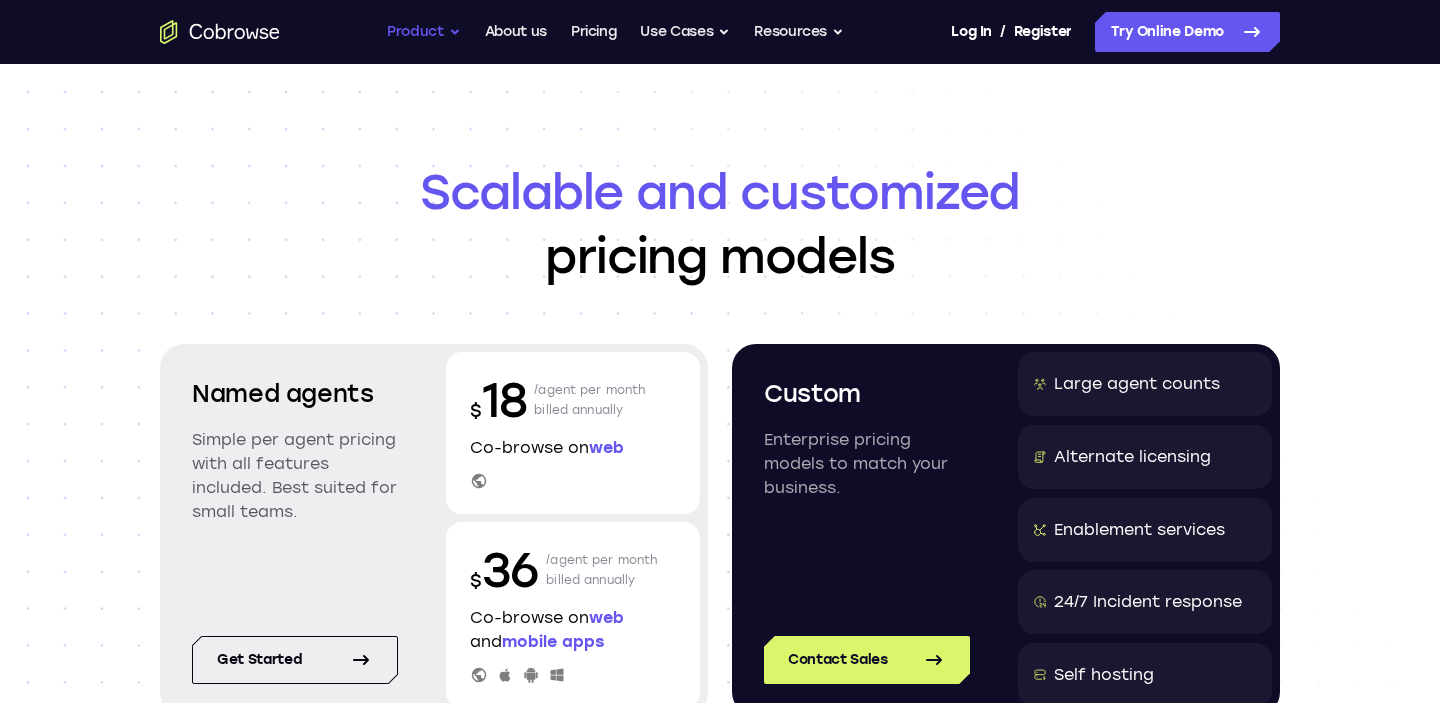 click on "Product" at bounding box center (424, 32) 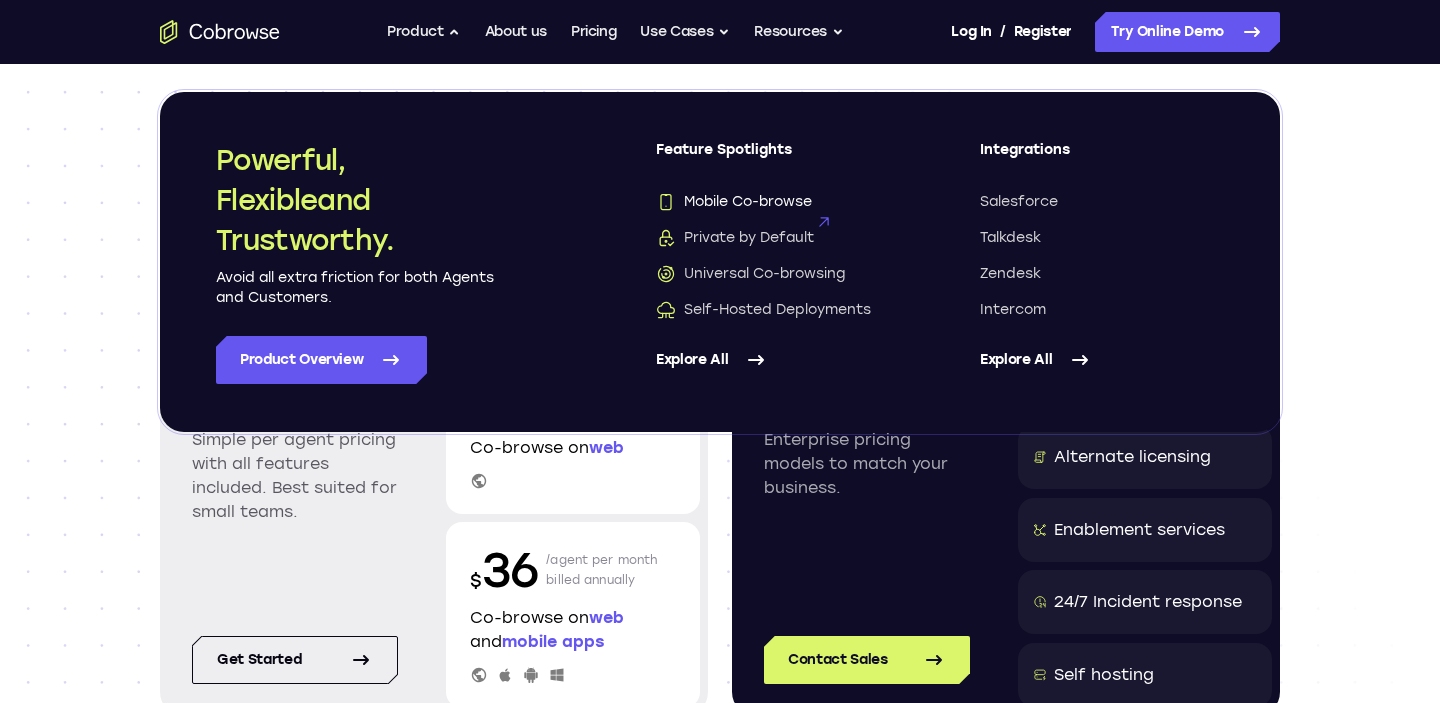click on "Mobile Co-browse" at bounding box center (734, 202) 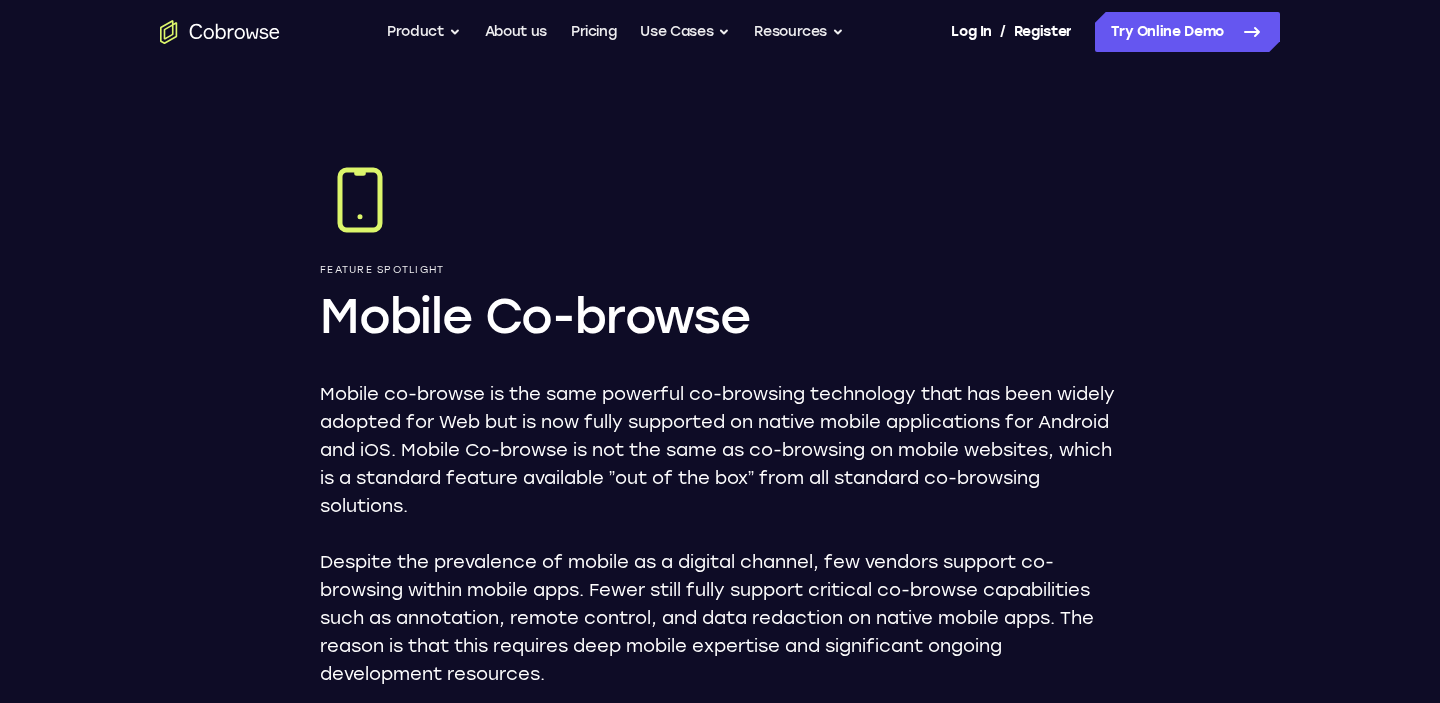 scroll, scrollTop: 157, scrollLeft: 0, axis: vertical 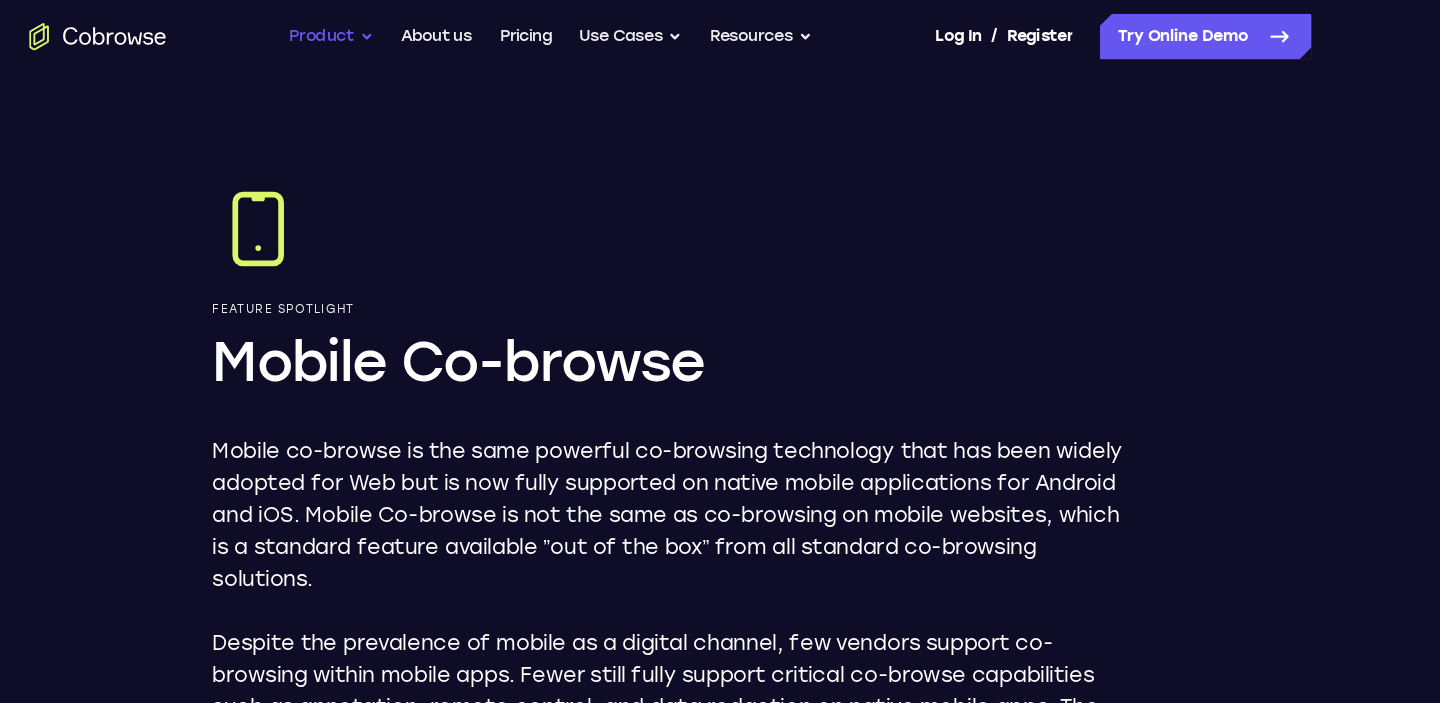 click on "Product" at bounding box center (424, 32) 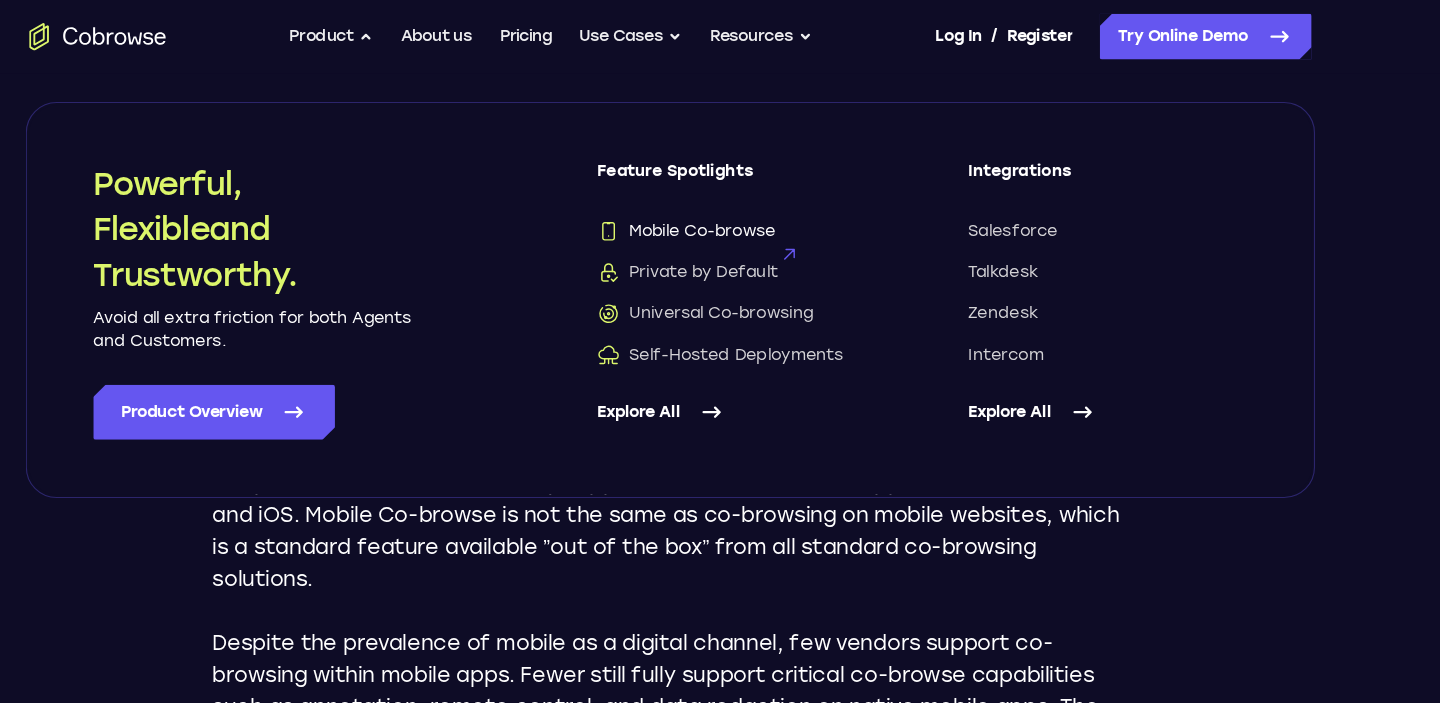 click on "Mobile Co-browse" at bounding box center [734, 202] 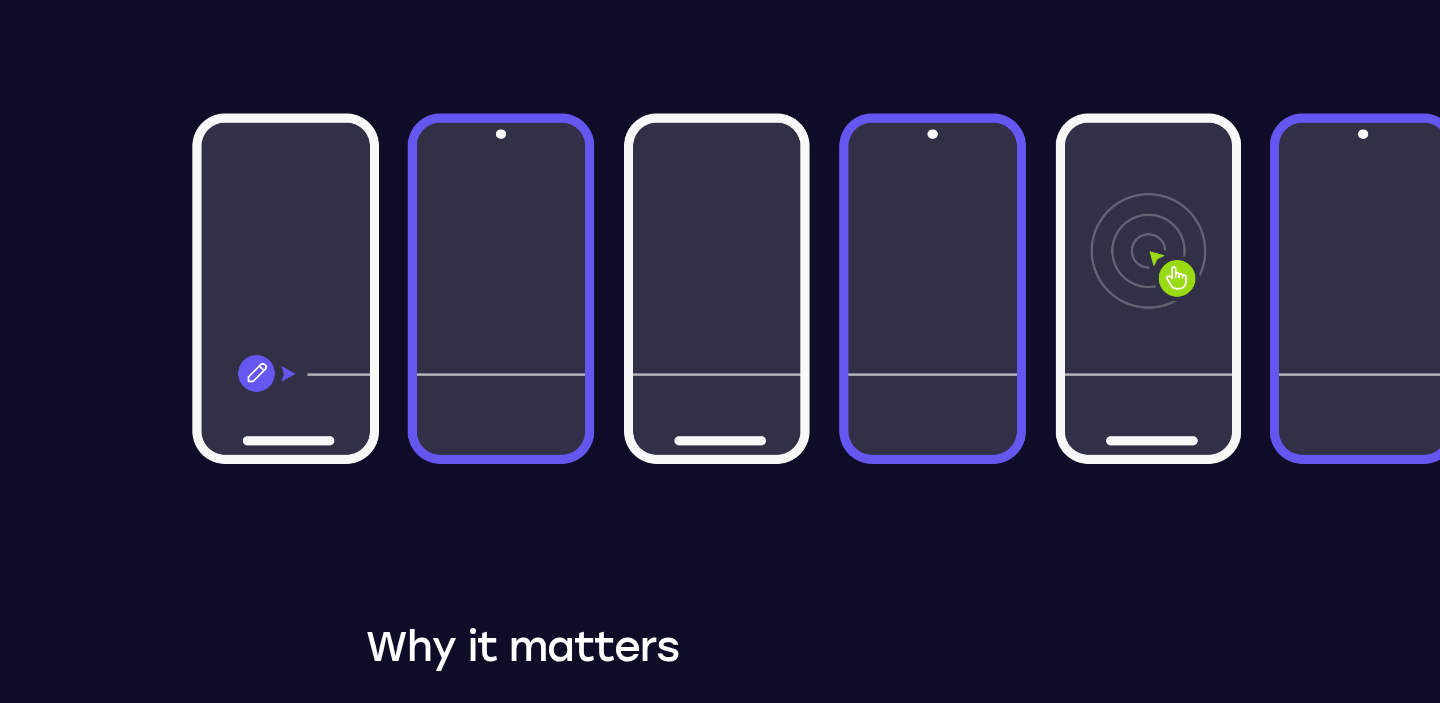 scroll, scrollTop: 653, scrollLeft: 0, axis: vertical 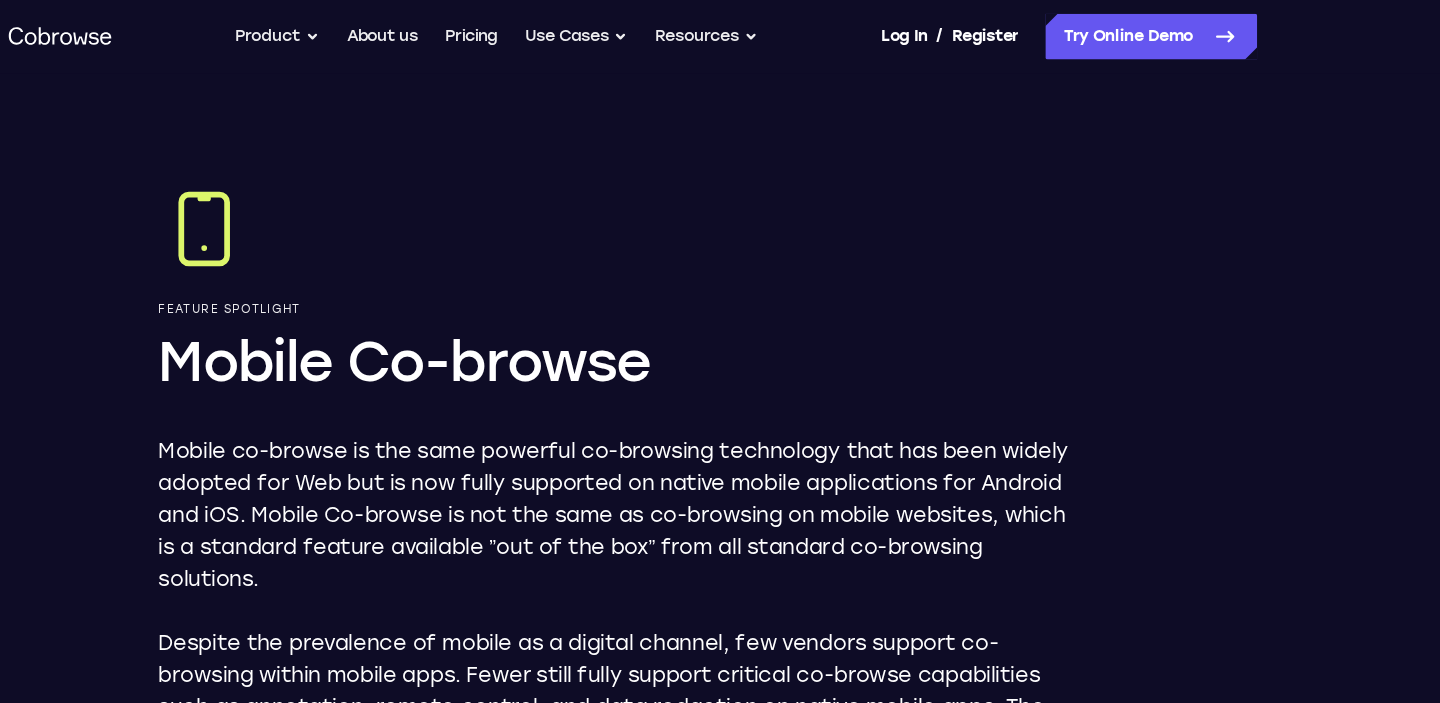 click 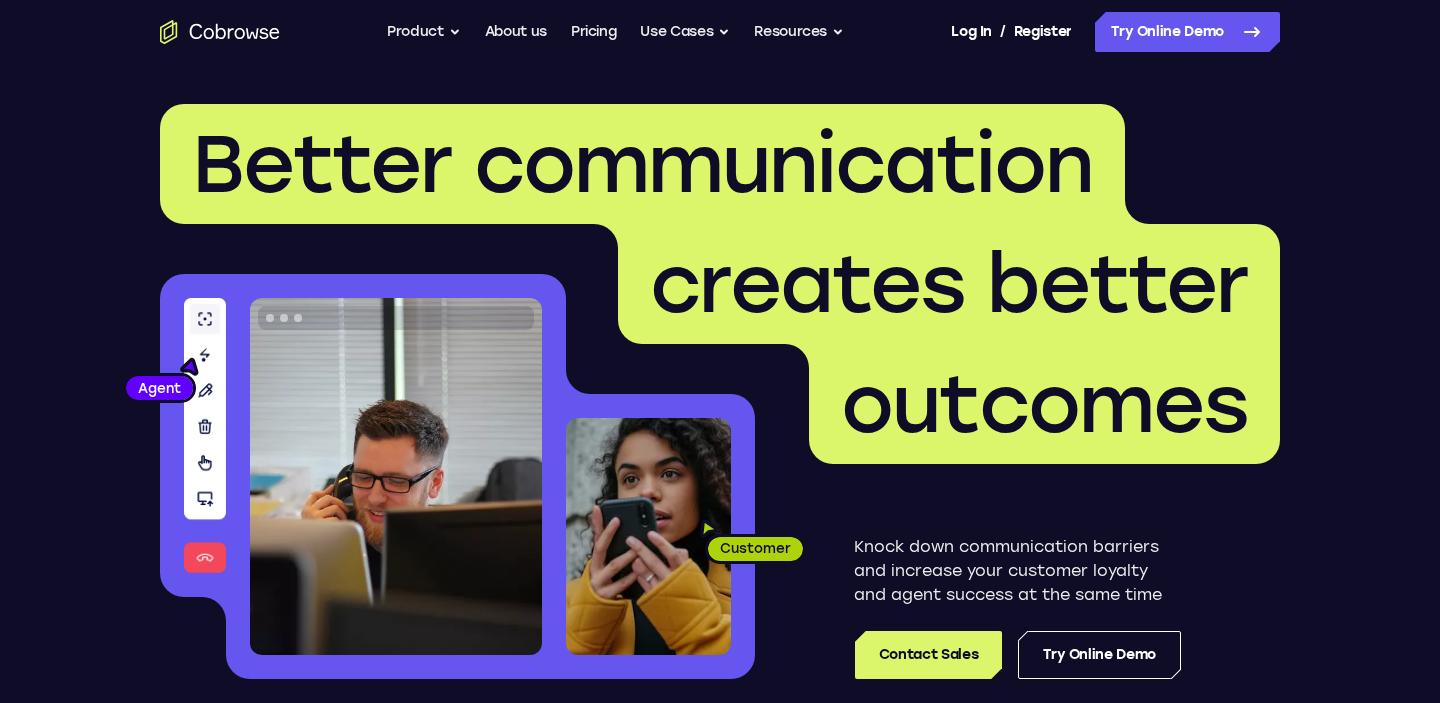 scroll, scrollTop: 0, scrollLeft: 0, axis: both 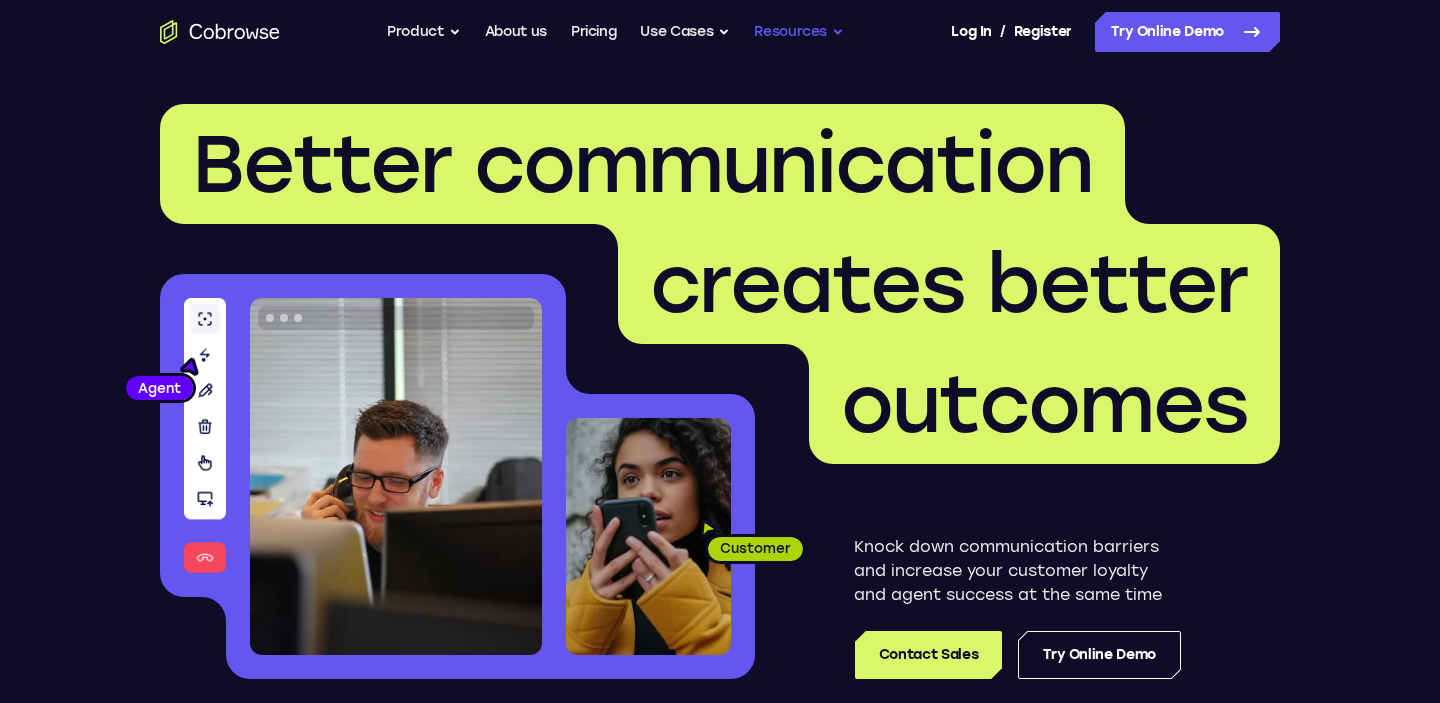 click on "Resources" at bounding box center (799, 32) 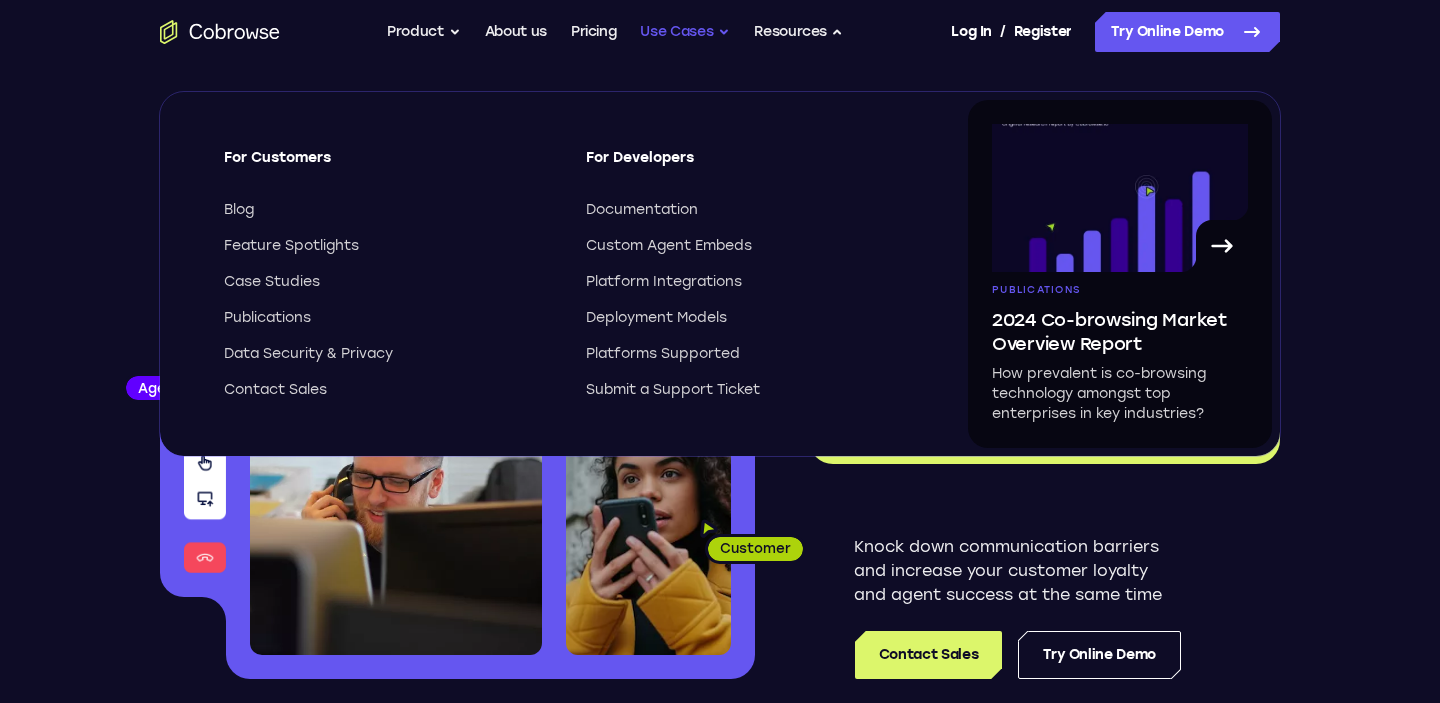 click on "Use Cases" at bounding box center [685, 32] 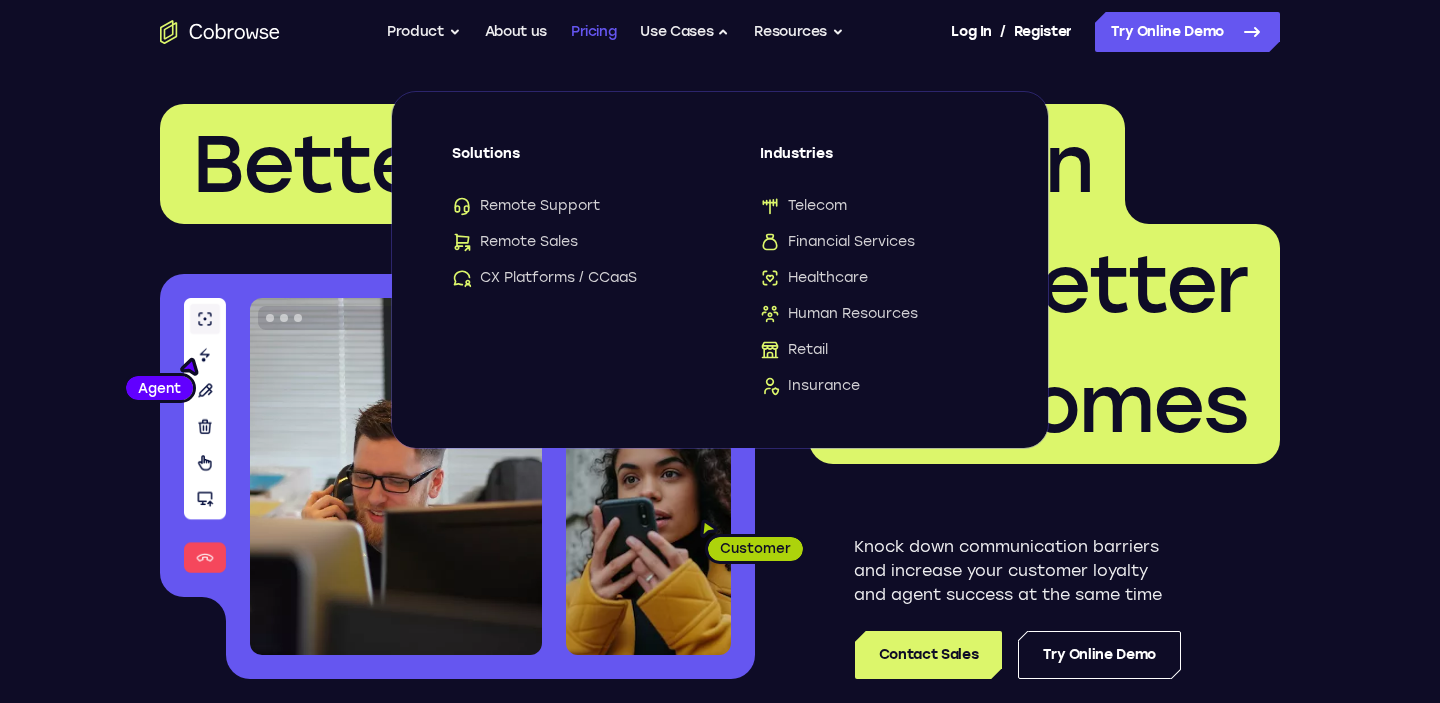 click on "Pricing" at bounding box center (594, 32) 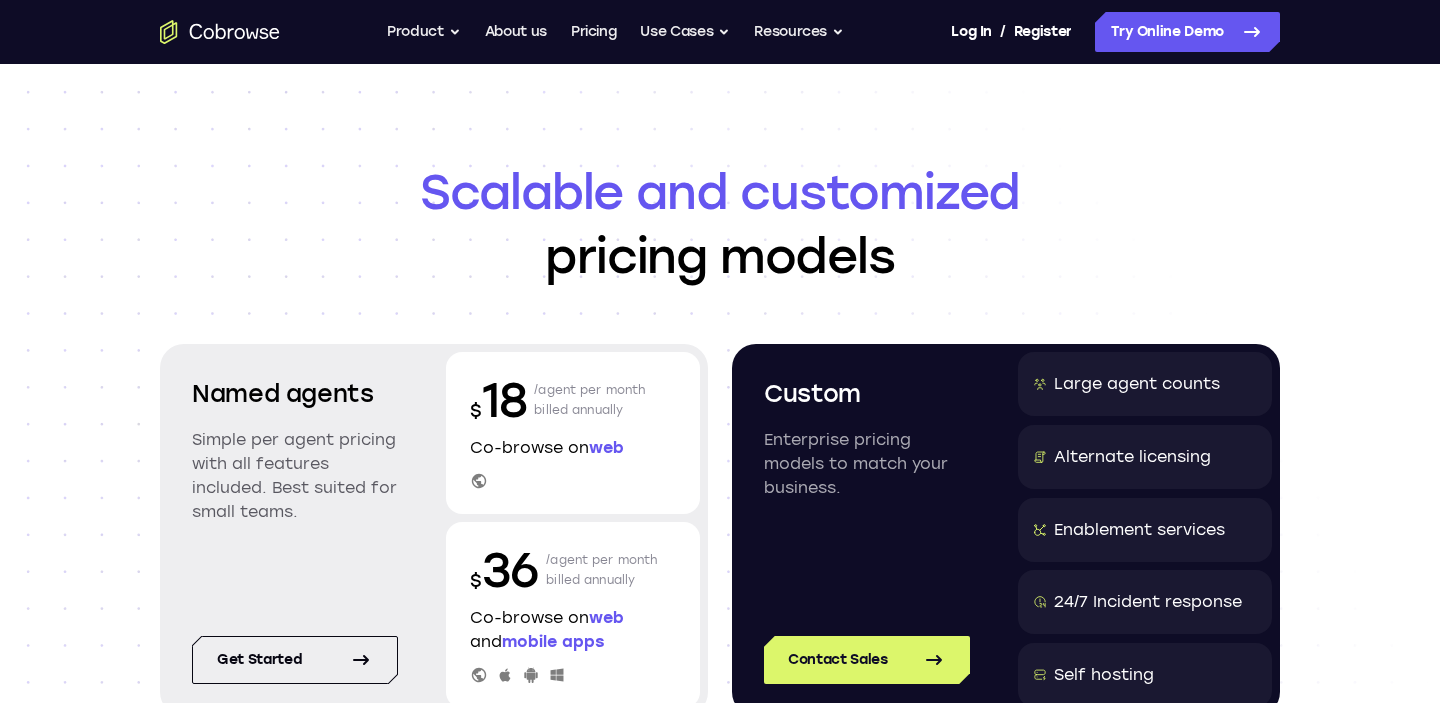 scroll, scrollTop: 0, scrollLeft: 0, axis: both 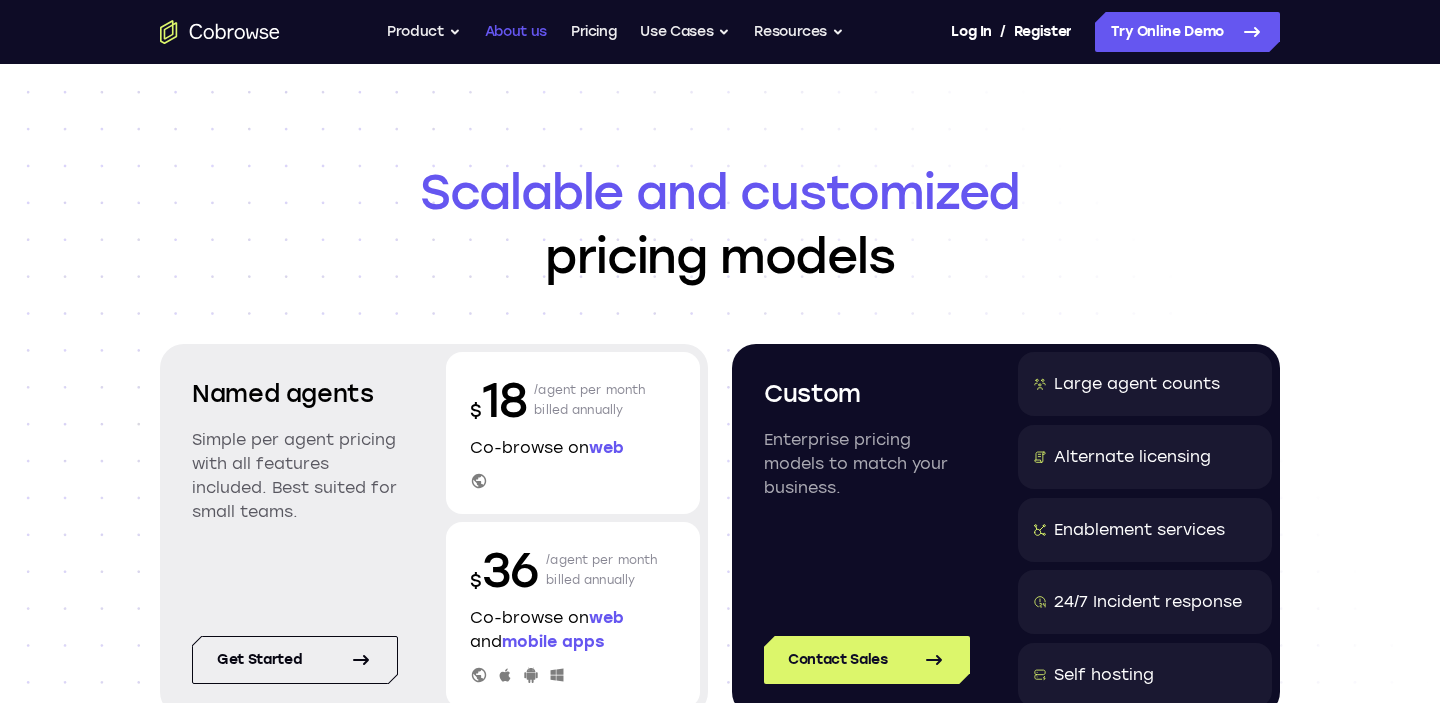 click on "About us" at bounding box center (516, 32) 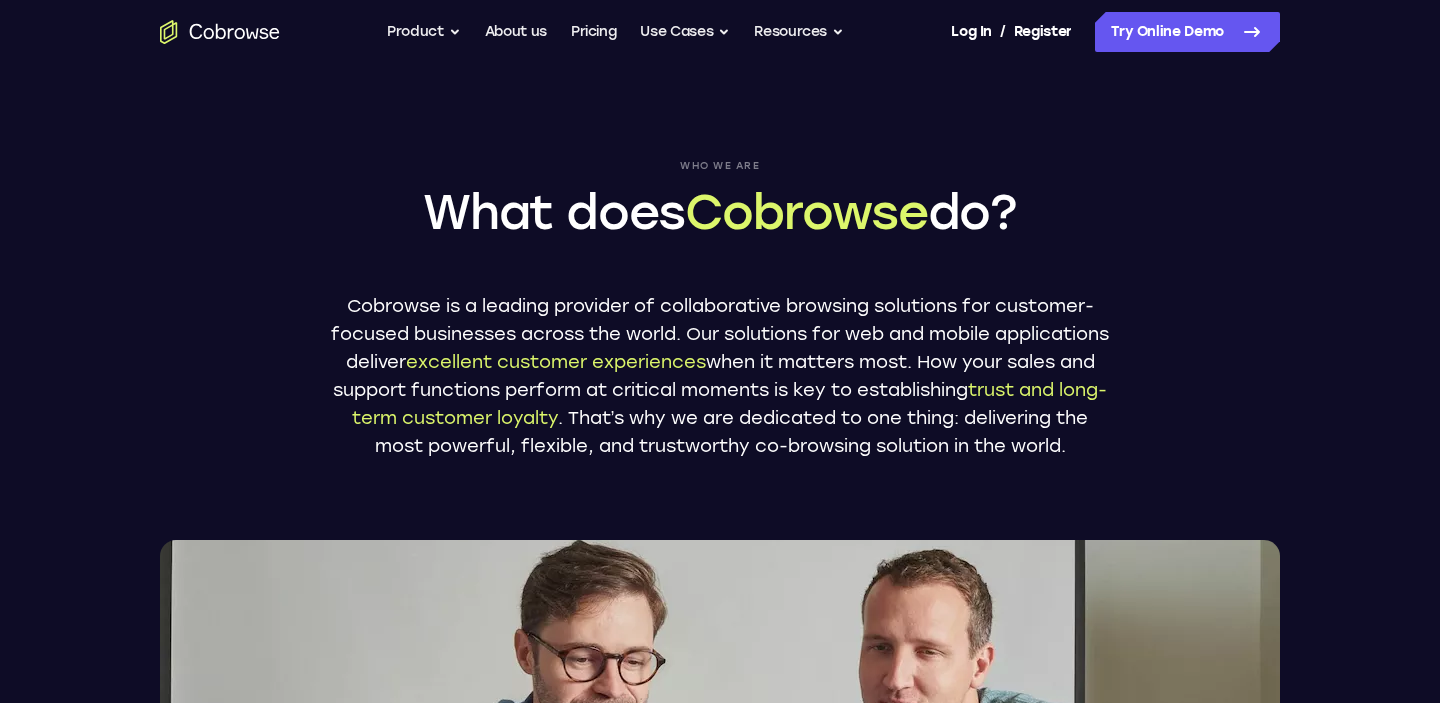 scroll, scrollTop: 0, scrollLeft: 0, axis: both 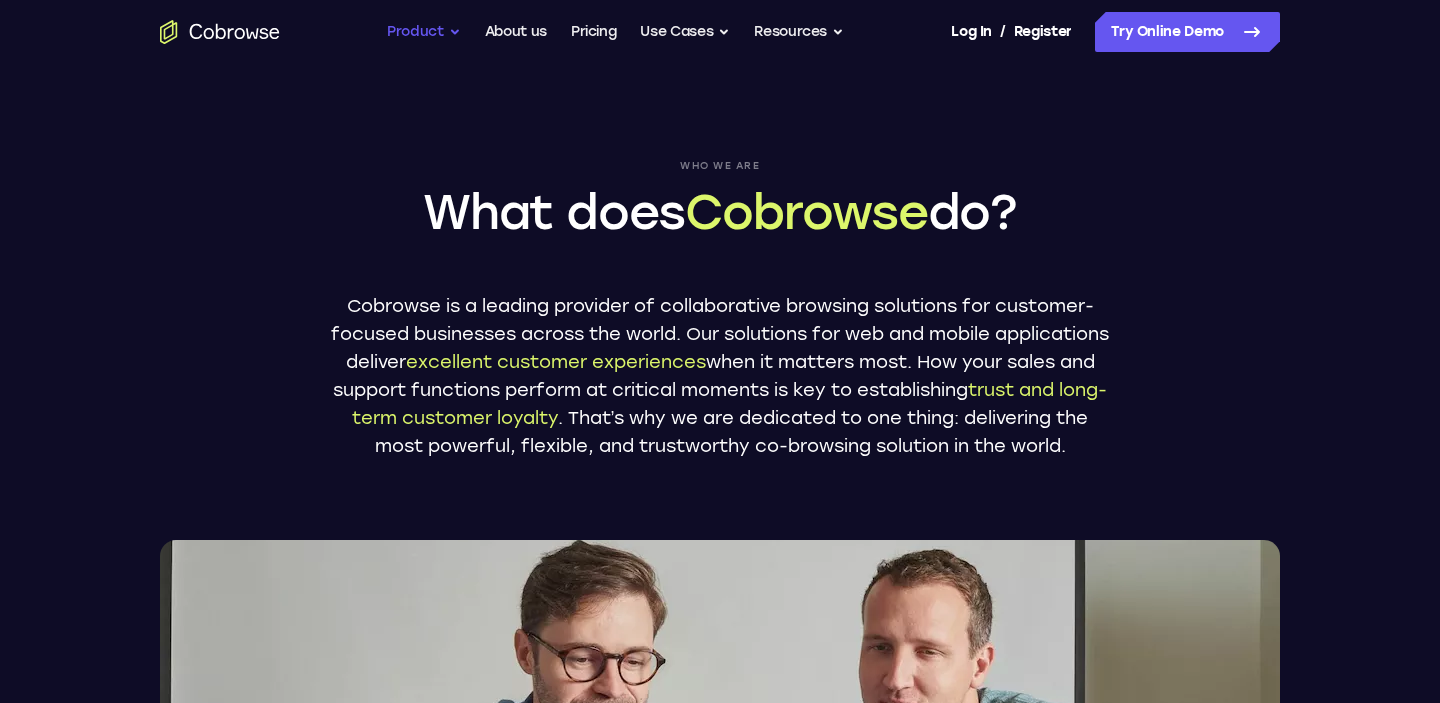 click on "Product" at bounding box center (424, 32) 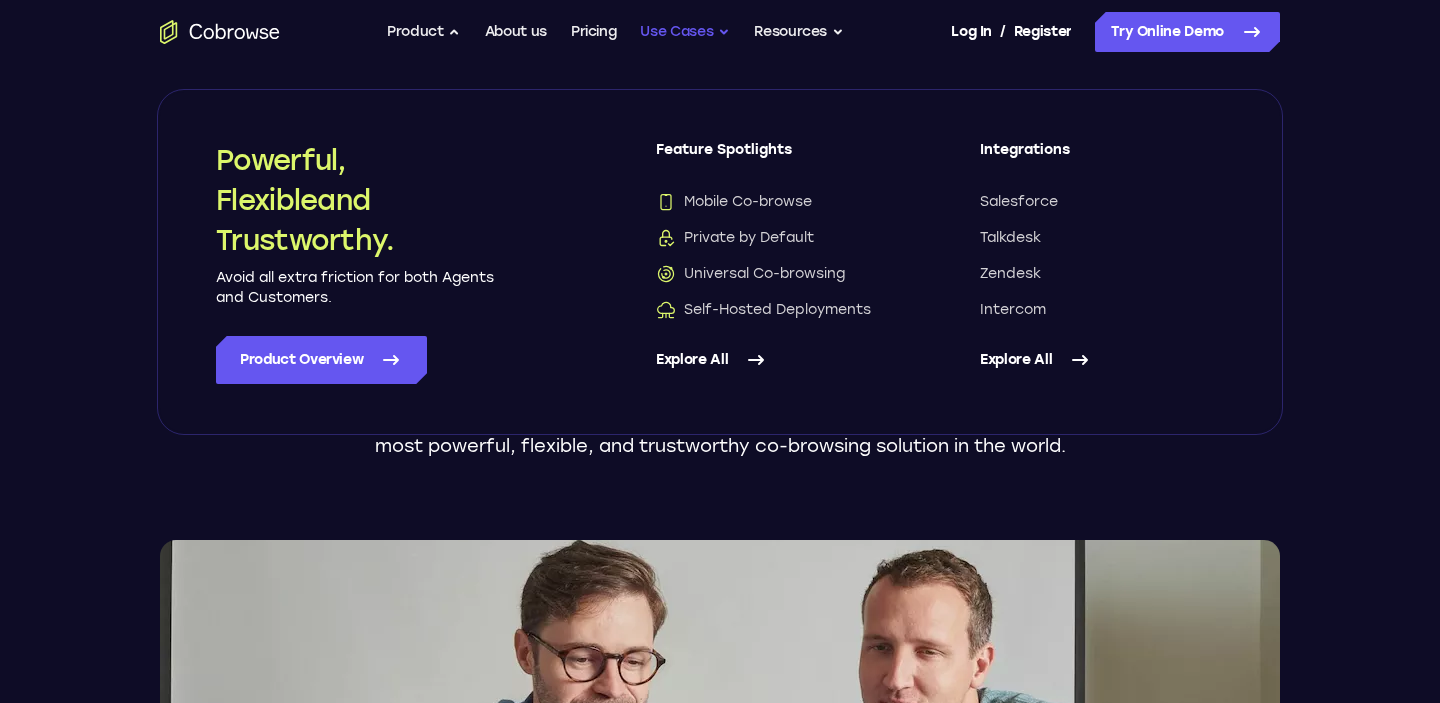 click on "Use Cases" at bounding box center (685, 32) 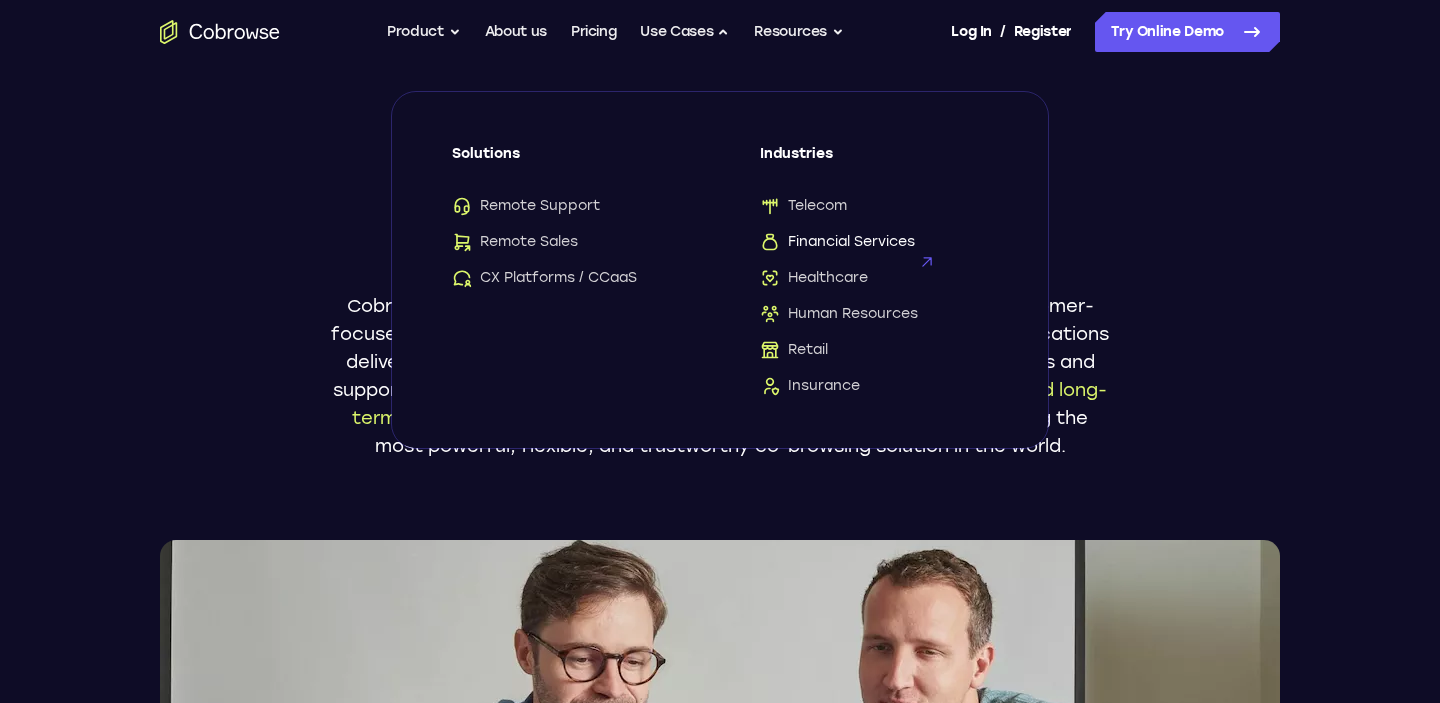 click on "Financial Services" at bounding box center (837, 242) 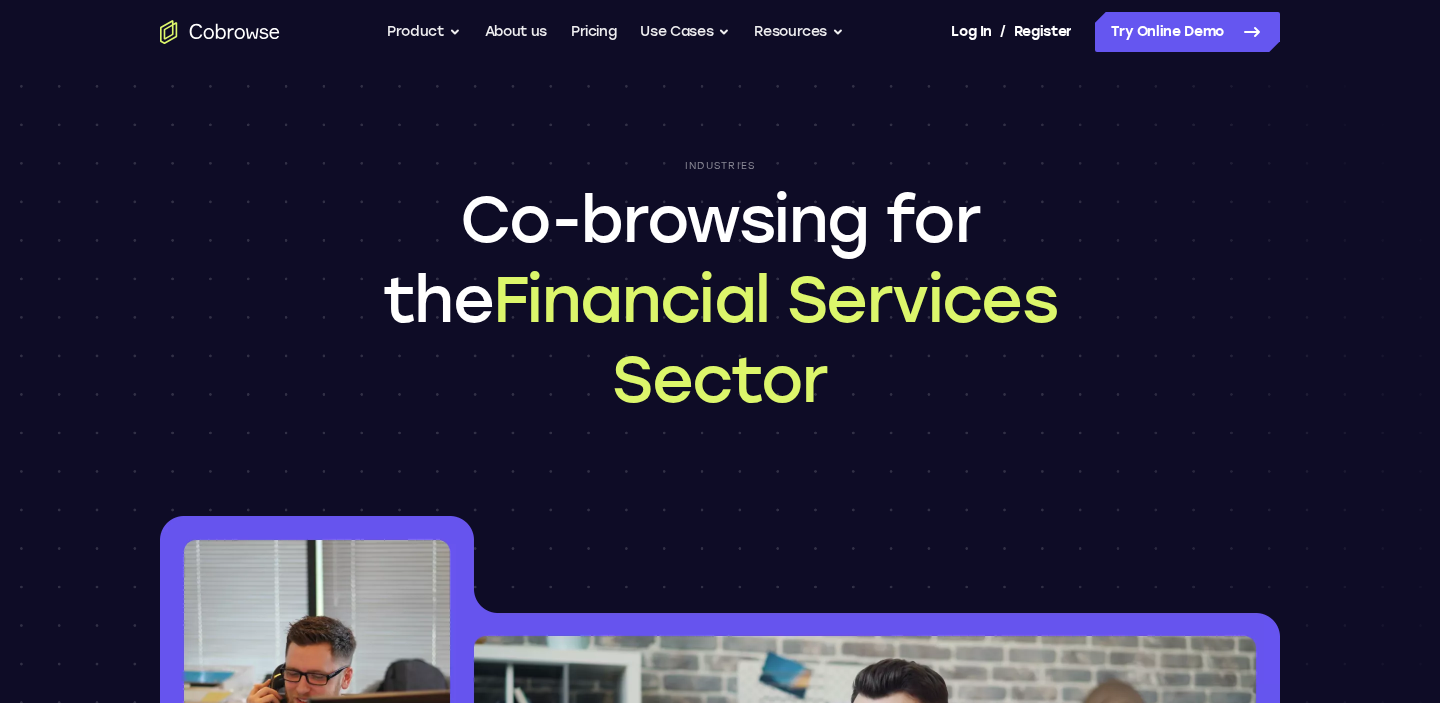 scroll, scrollTop: 0, scrollLeft: 0, axis: both 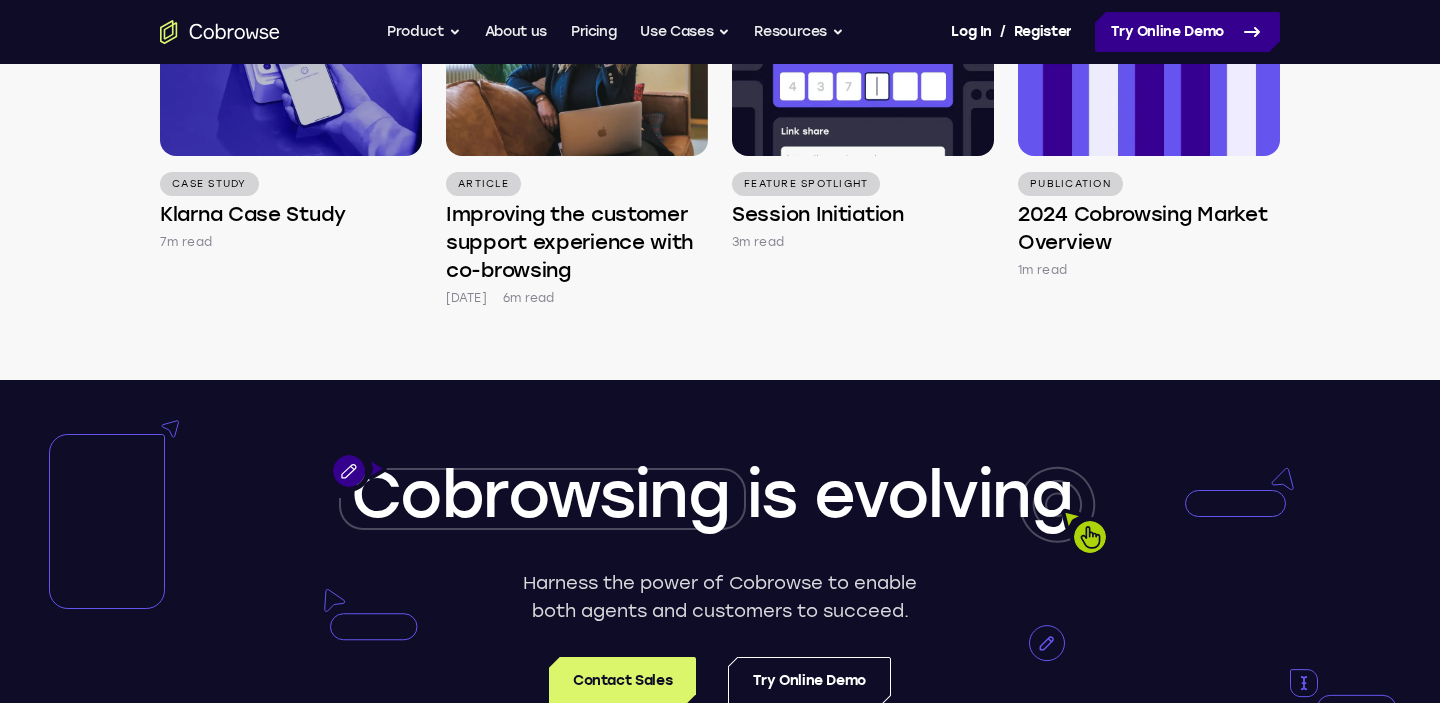 click on "Try Online Demo" at bounding box center [1187, 32] 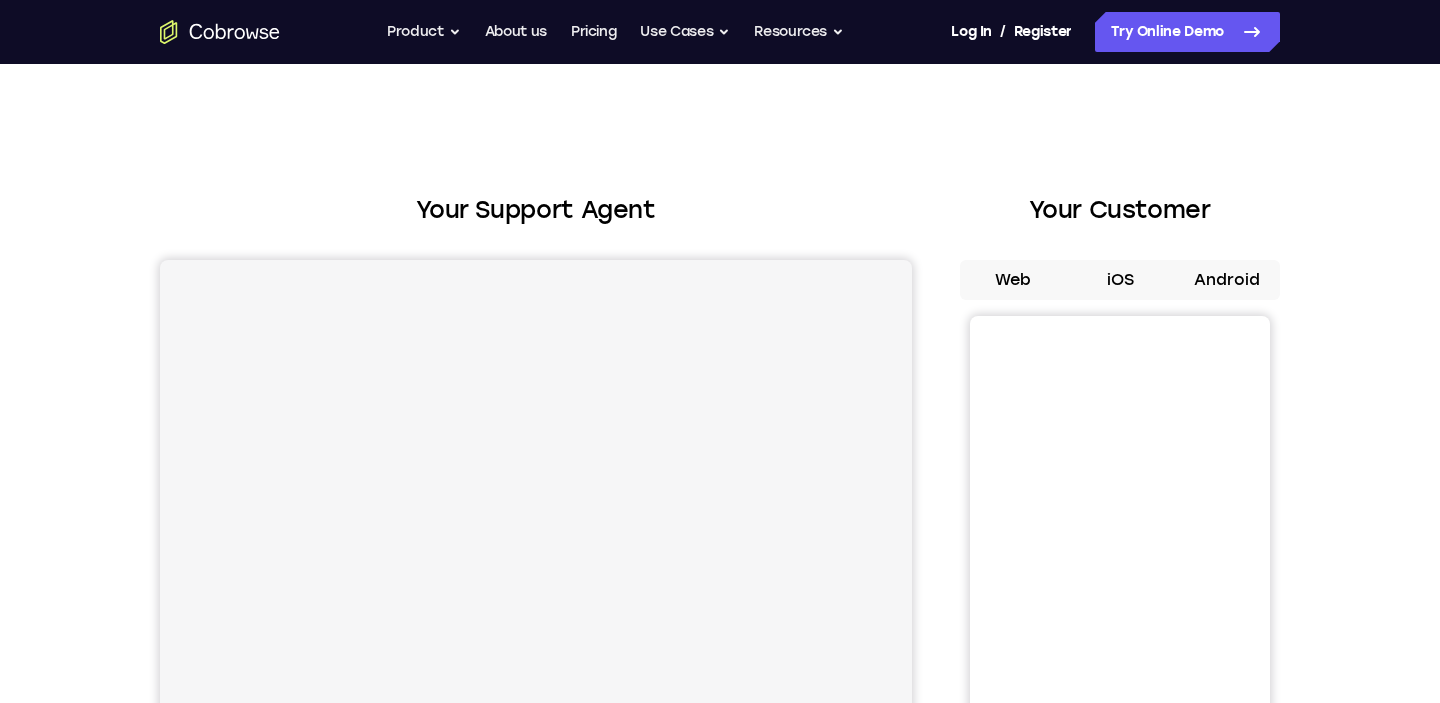 scroll, scrollTop: 0, scrollLeft: 0, axis: both 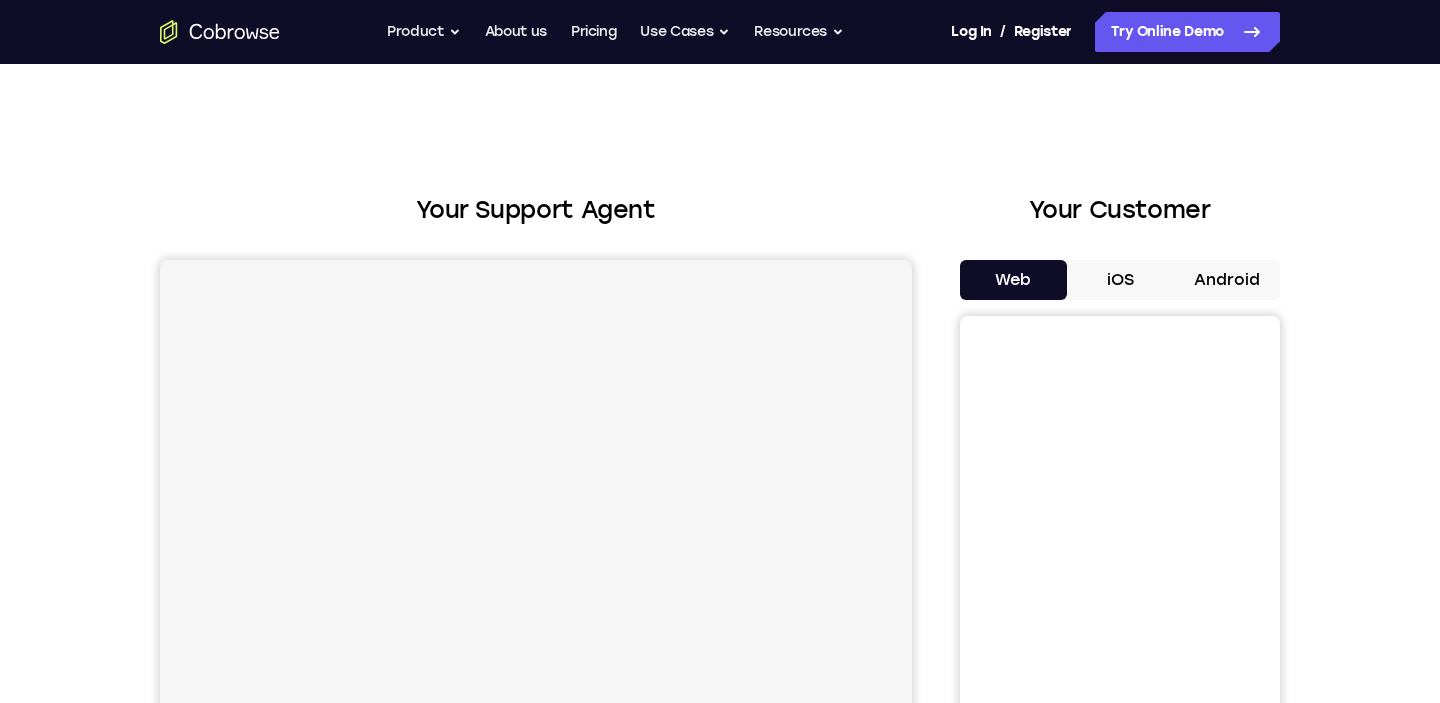 click on "iOS" at bounding box center [1120, 280] 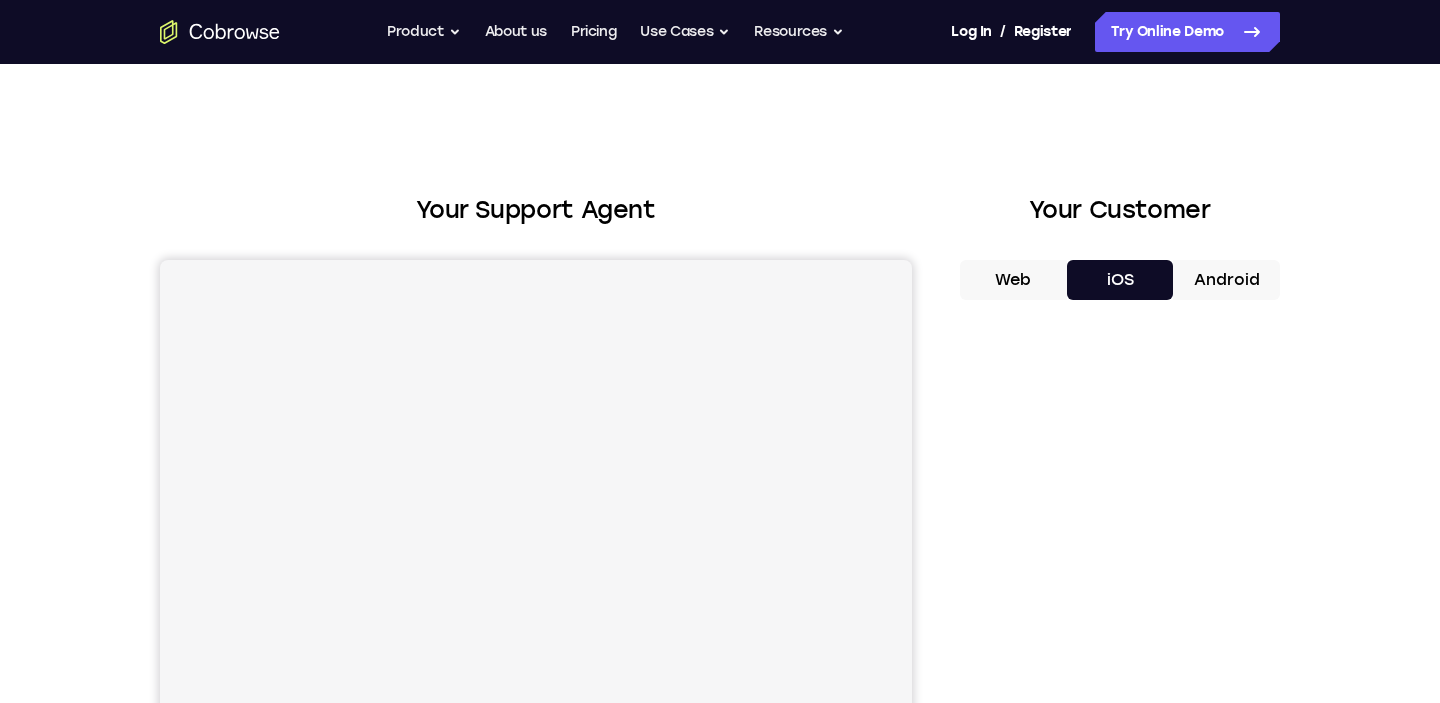 click on "Android" at bounding box center (1226, 280) 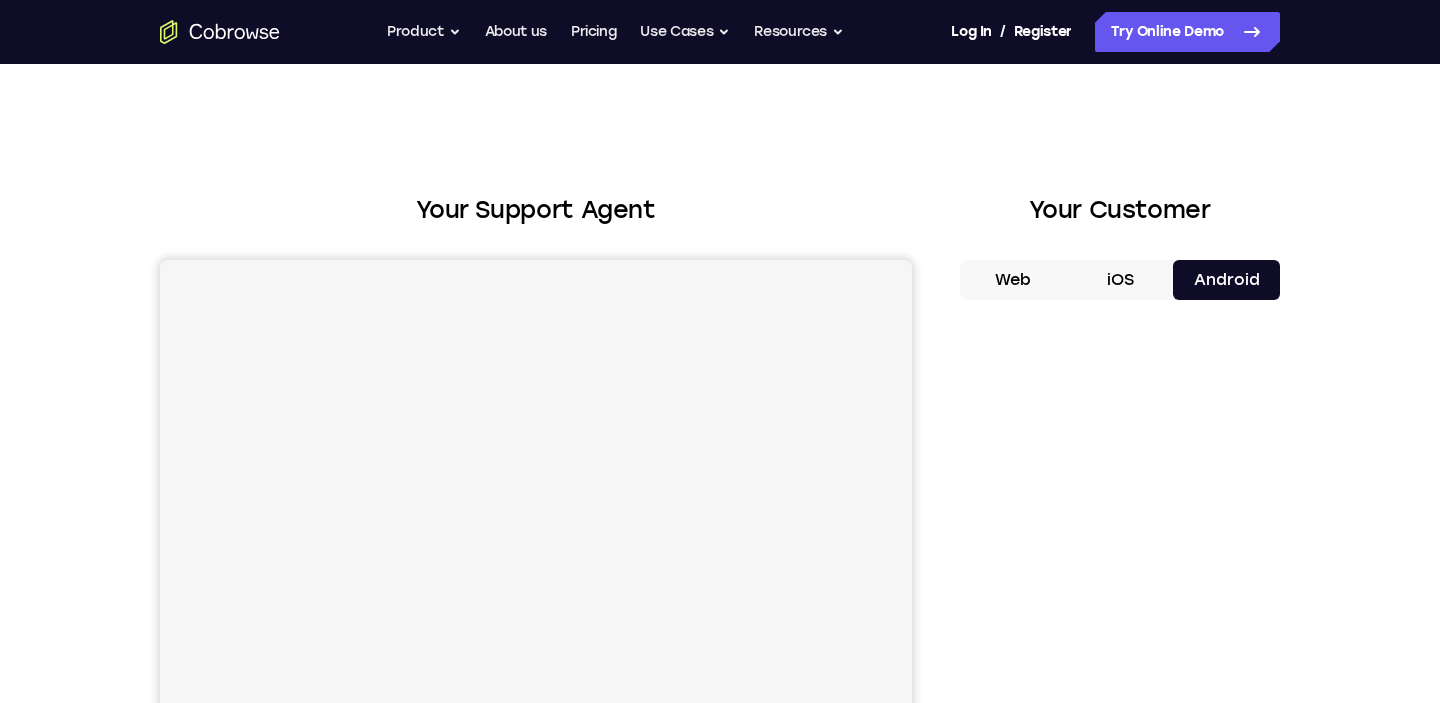 click on "Web   iOS   Android" at bounding box center (1120, 595) 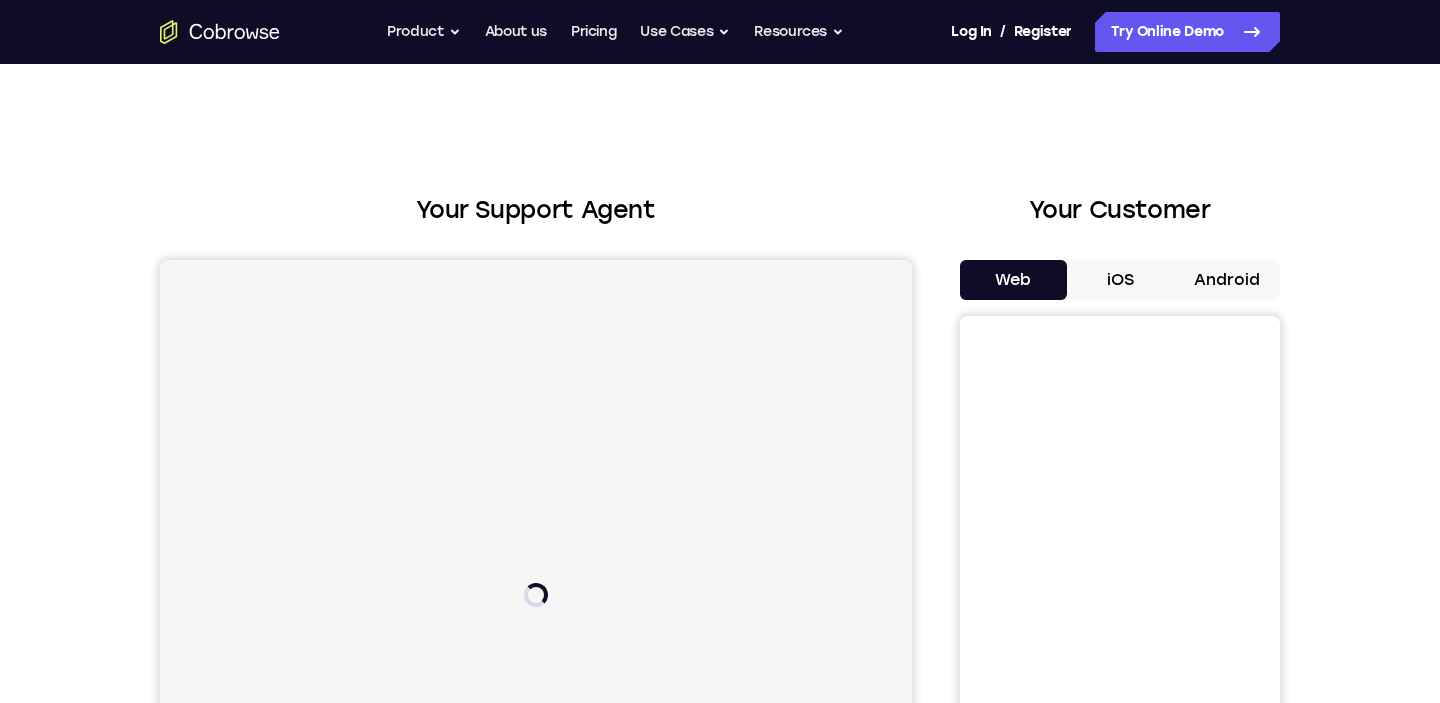 scroll, scrollTop: 0, scrollLeft: 0, axis: both 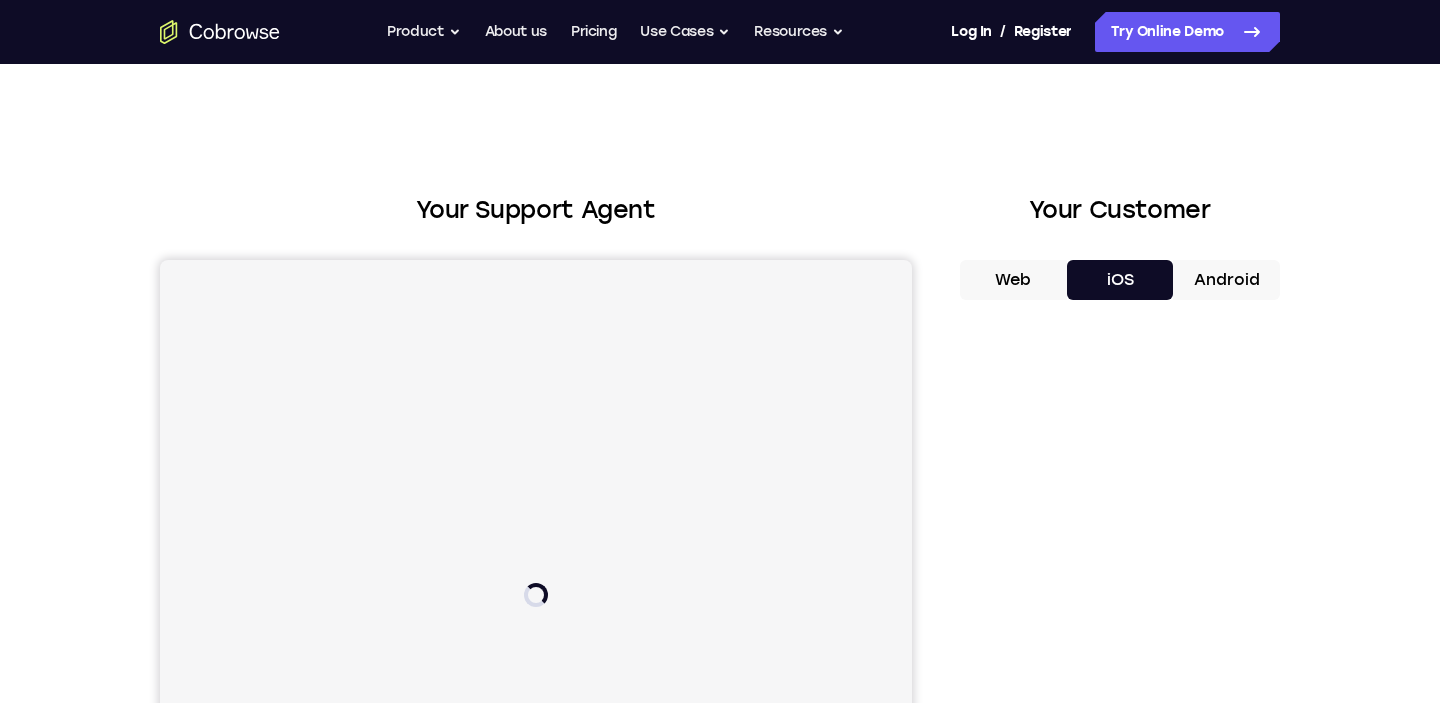 click on "Android" at bounding box center (1226, 280) 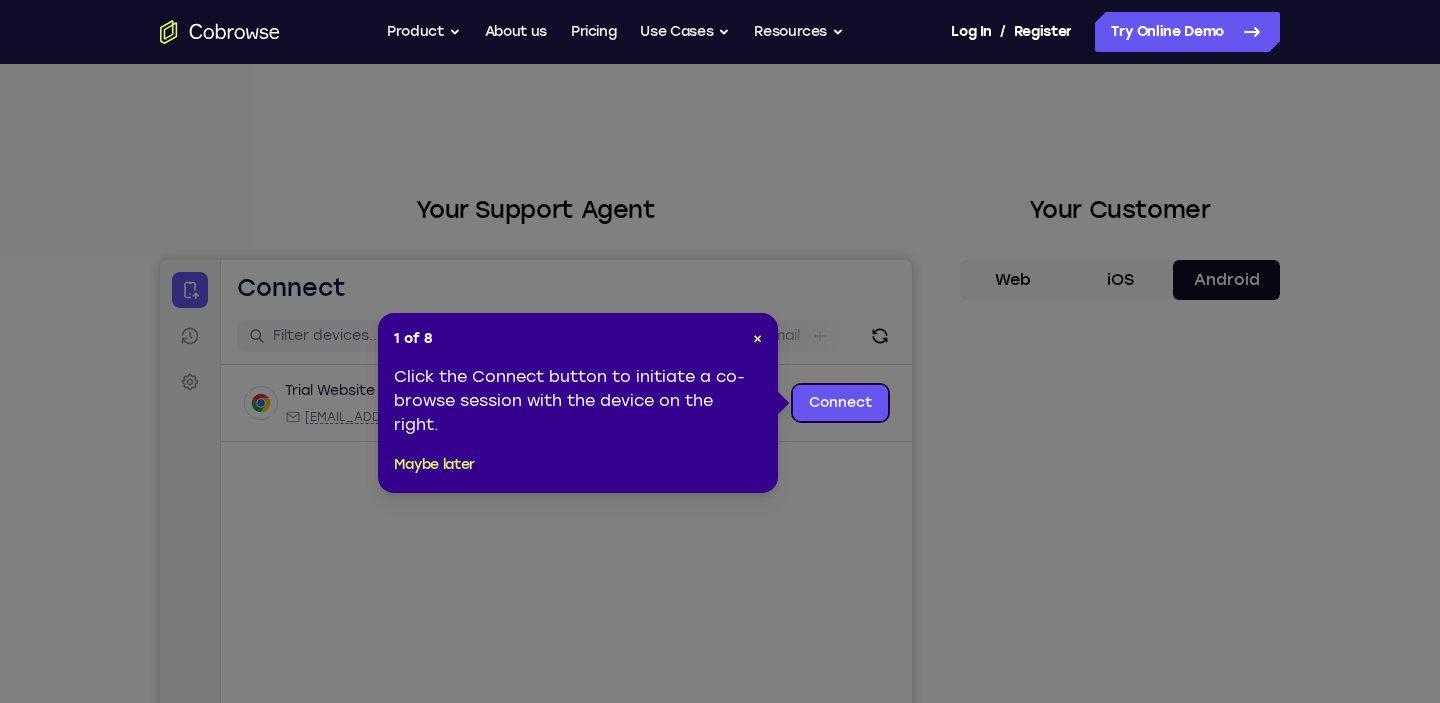 click 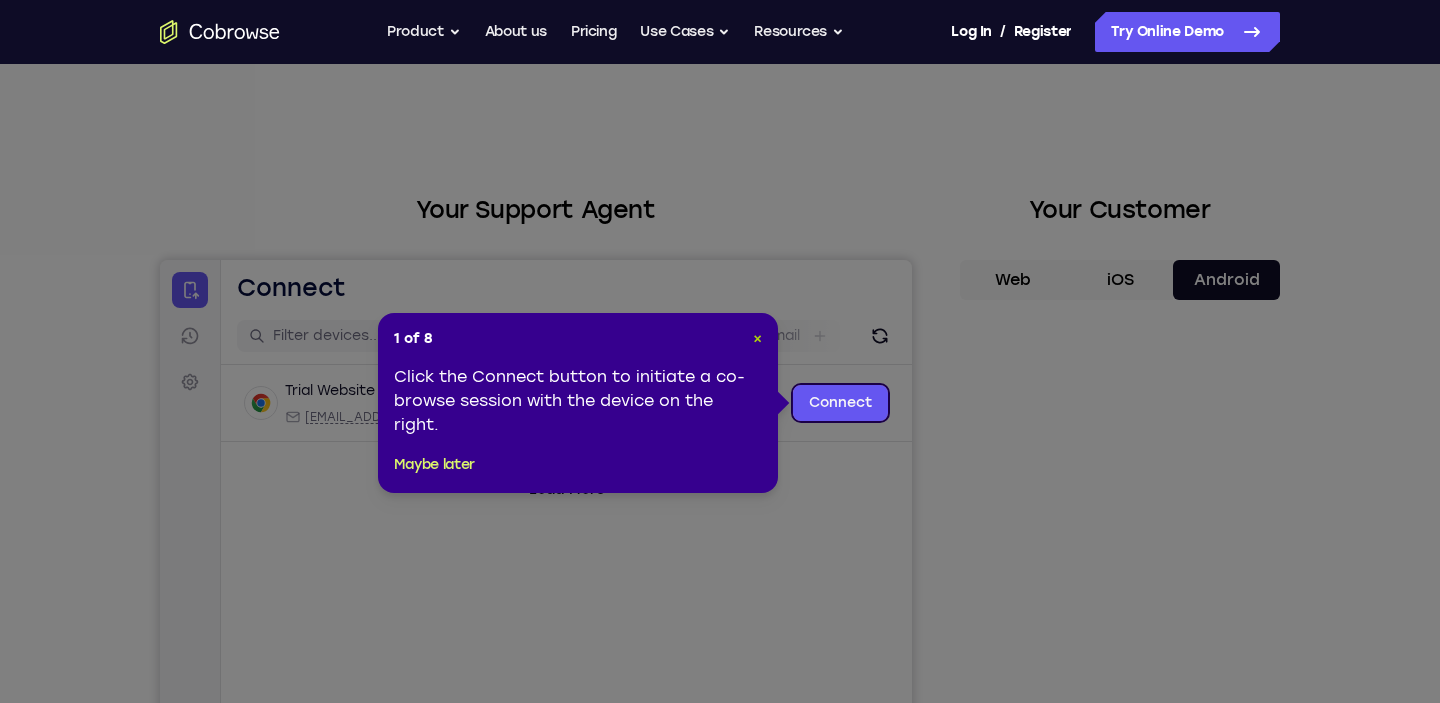 click on "×" at bounding box center [757, 338] 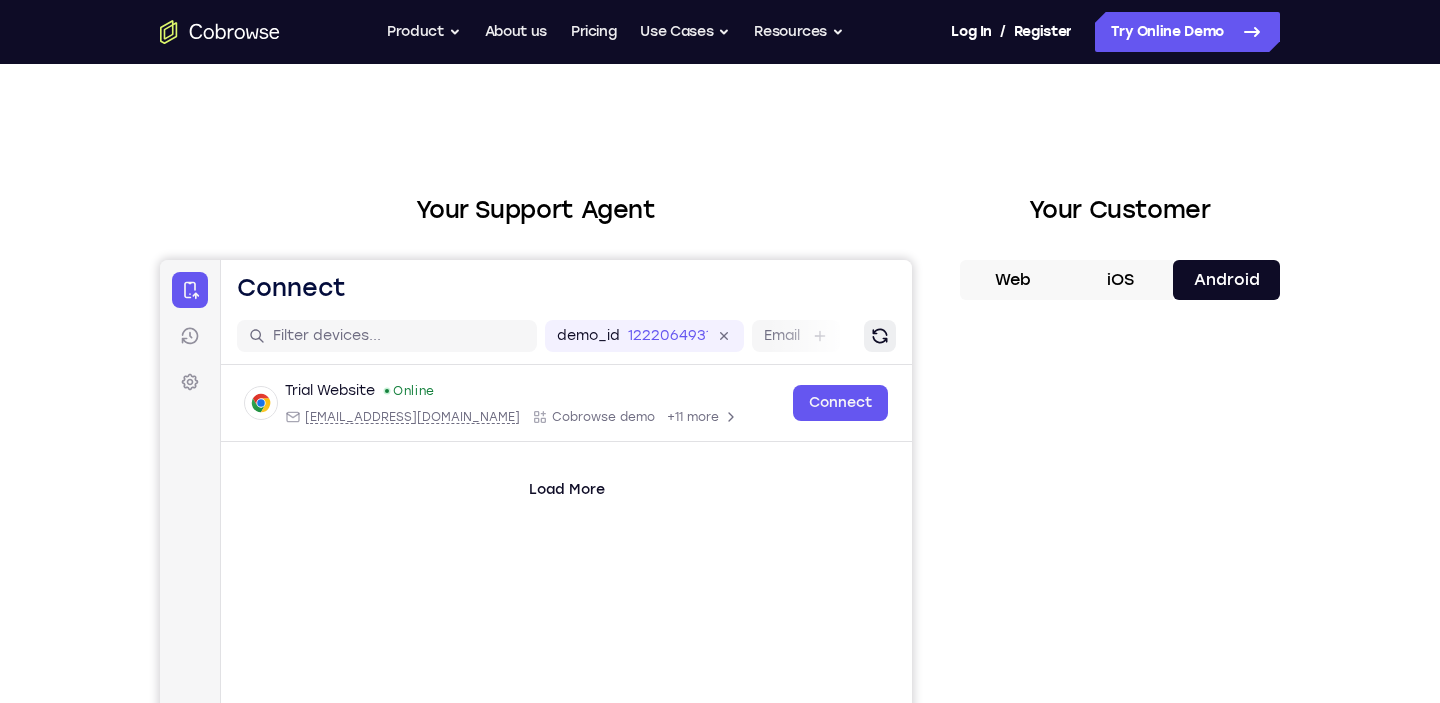 click 